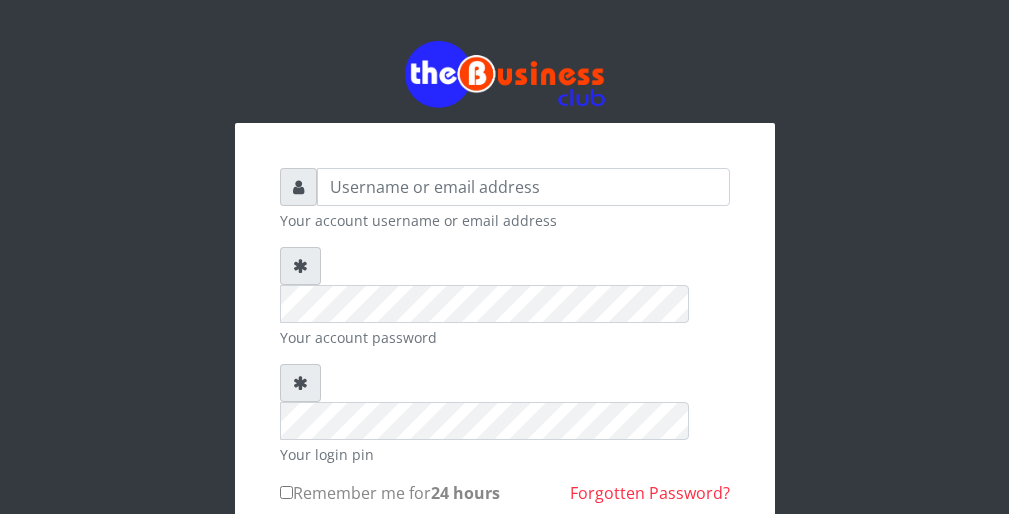 scroll, scrollTop: 0, scrollLeft: 0, axis: both 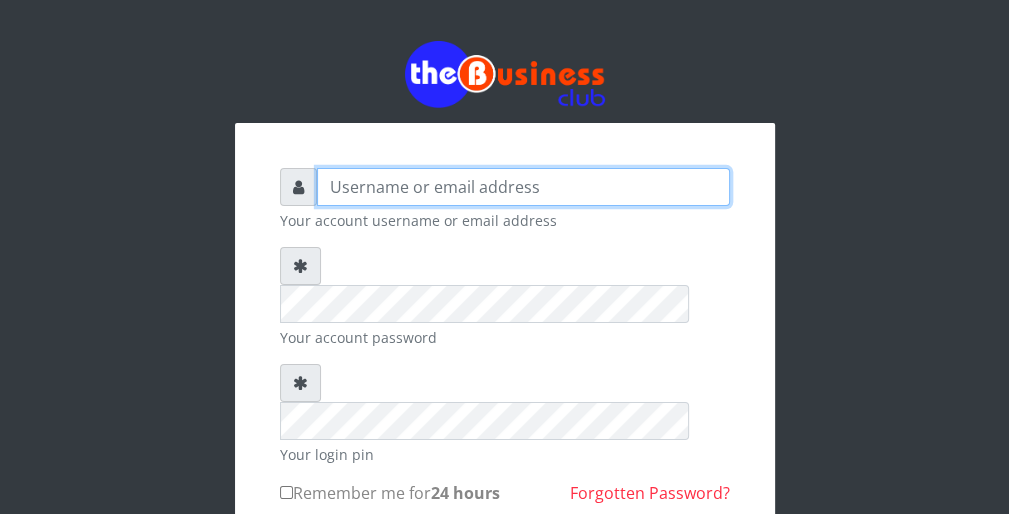 type on "wergbac8" 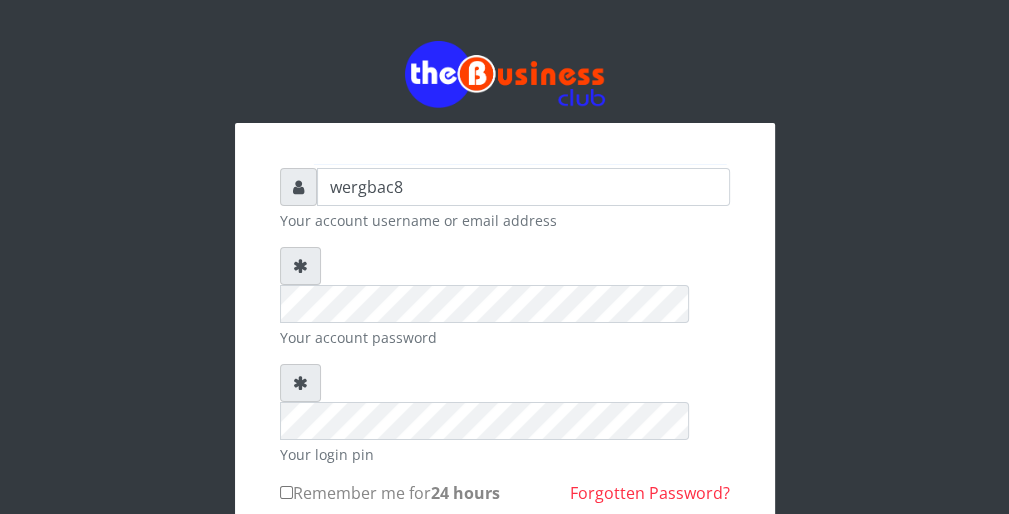 click on "wergbac8
Your account username or email address
Your account password
Your login pin
Remember me for  24 hours" at bounding box center (505, 387) 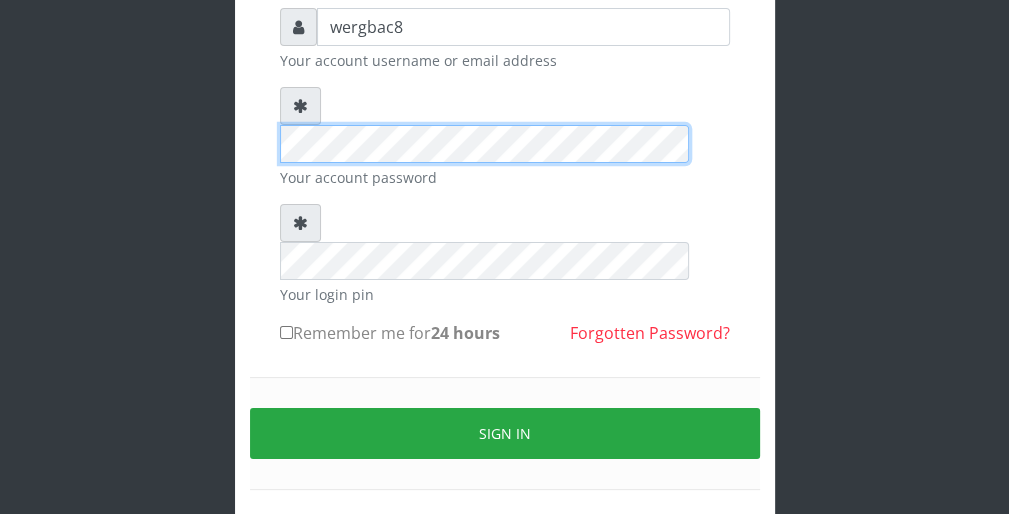 scroll, scrollTop: 184, scrollLeft: 0, axis: vertical 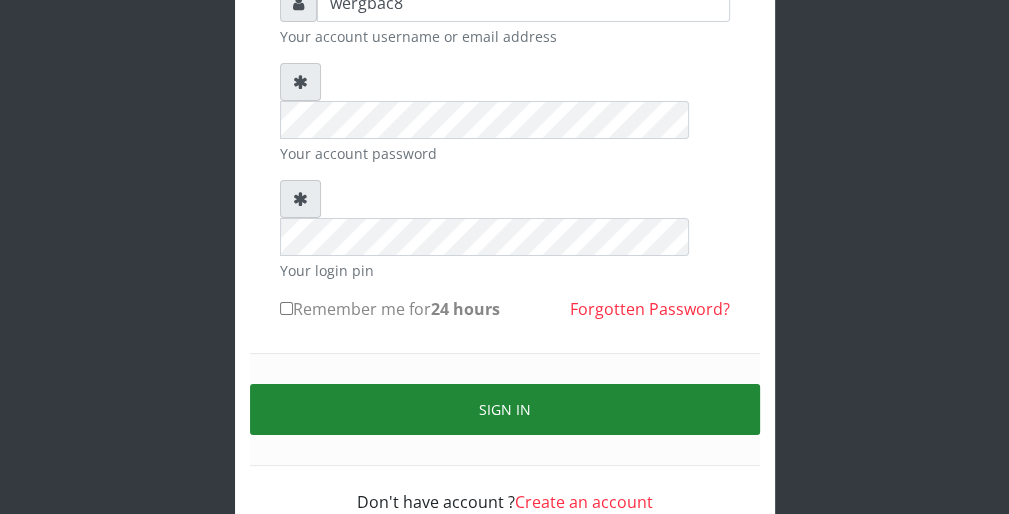 click on "Sign in" at bounding box center [505, 409] 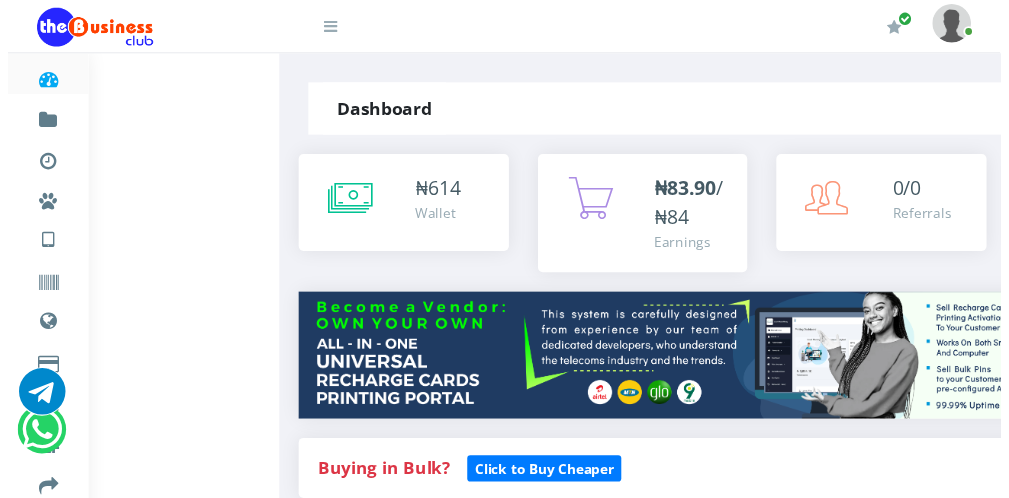 scroll, scrollTop: 0, scrollLeft: 0, axis: both 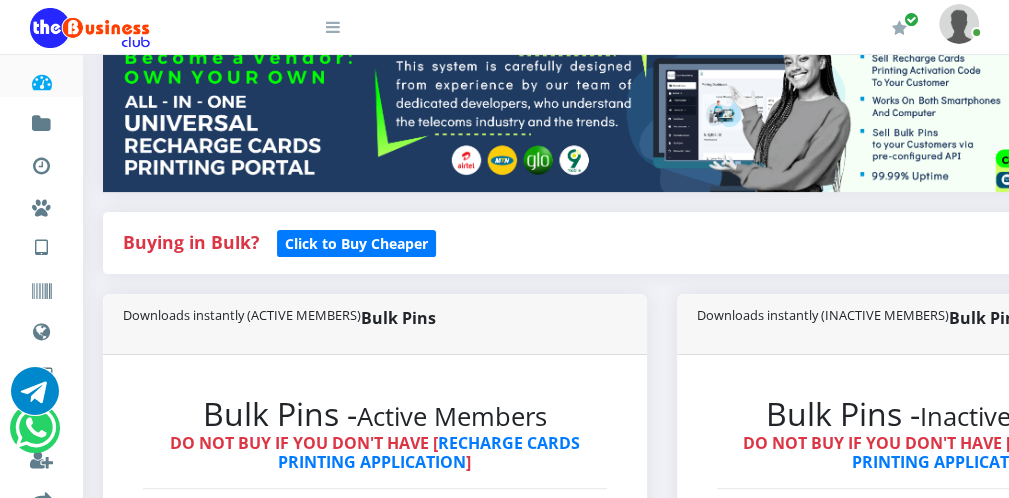click on "Dashboard
Fund wallet  [ 614.00 ]
Transactions
Miscellaneous Payments
AIRTIME & DATA
VTU
Nigerian VTU
International VTU
Vouchers
Data
Shared Data
Data Bundle
TRADE" at bounding box center [504, 2074] 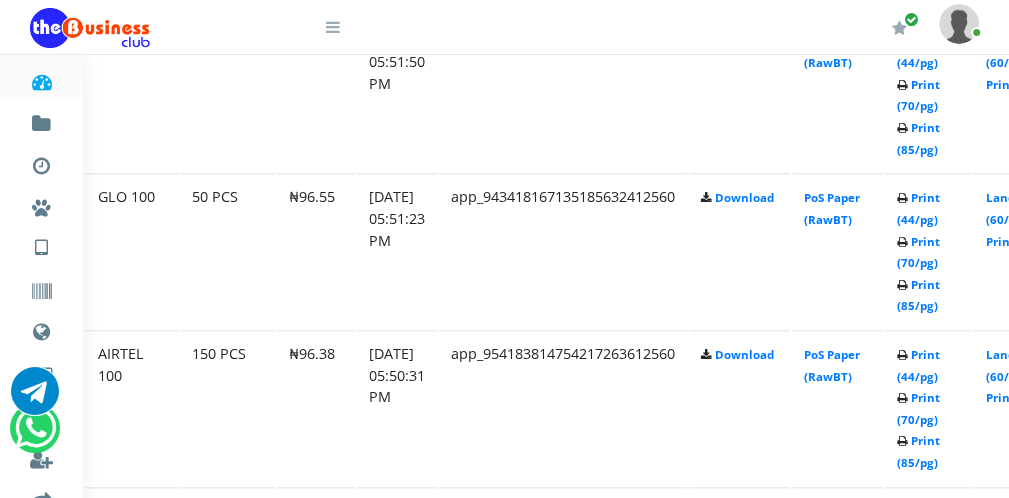 scroll, scrollTop: 1200, scrollLeft: 120, axis: both 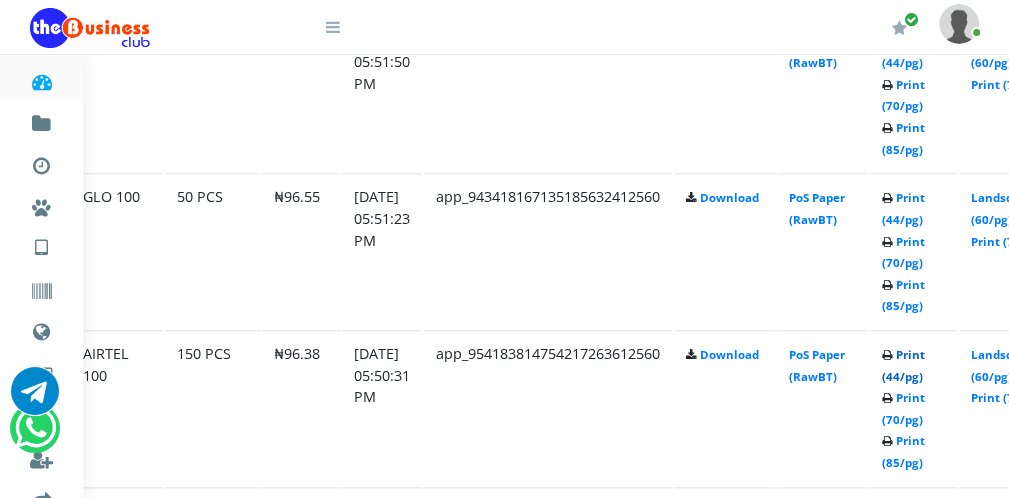 click on "Print (44/pg)" at bounding box center [903, 365] 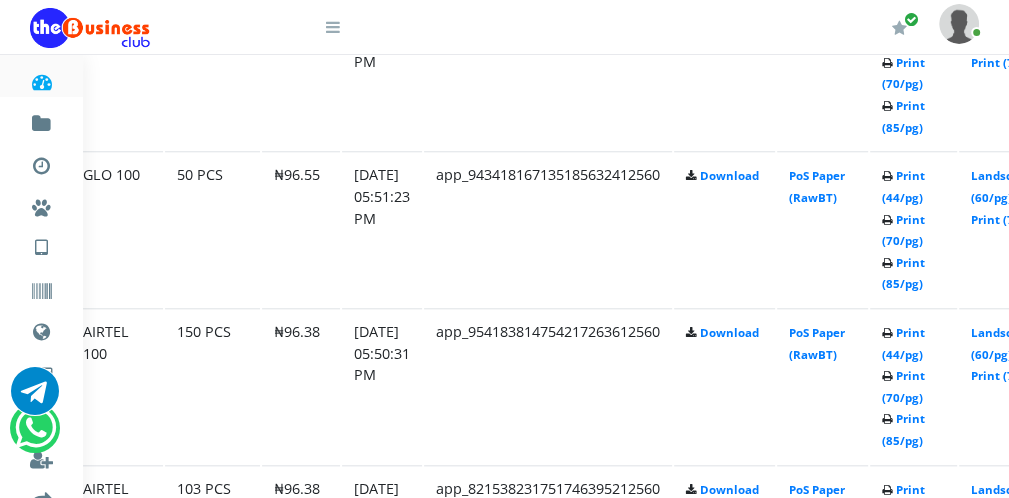 scroll, scrollTop: 1200, scrollLeft: 120, axis: both 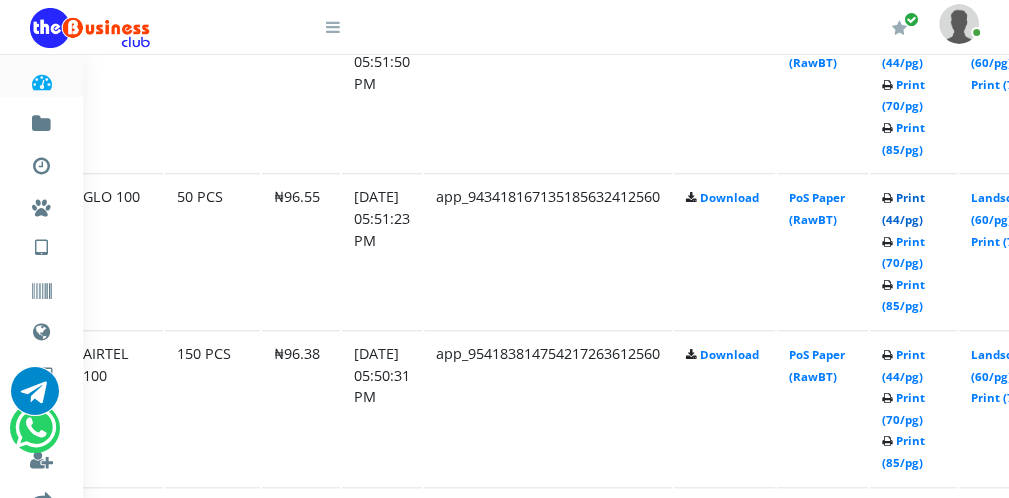 click on "Print (44/pg)" at bounding box center (903, 208) 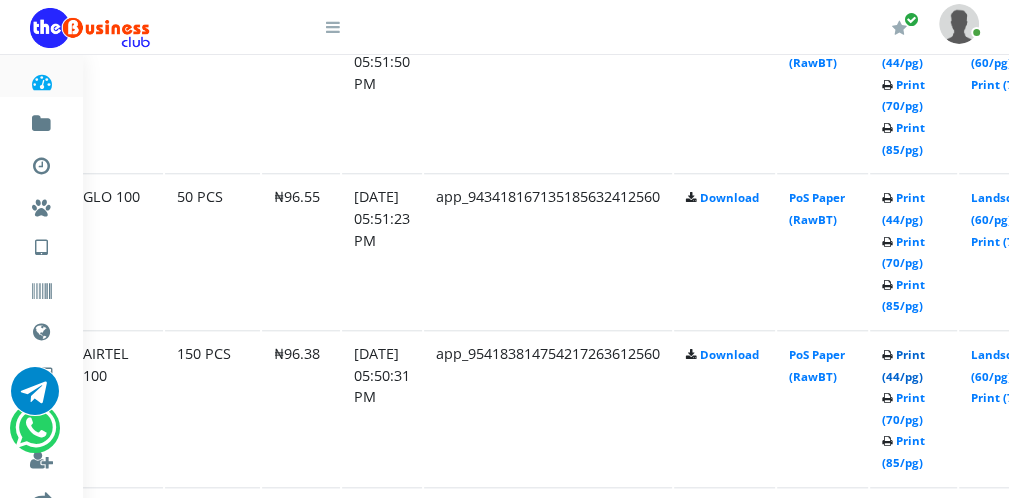click on "Print (44/pg)" at bounding box center [903, 365] 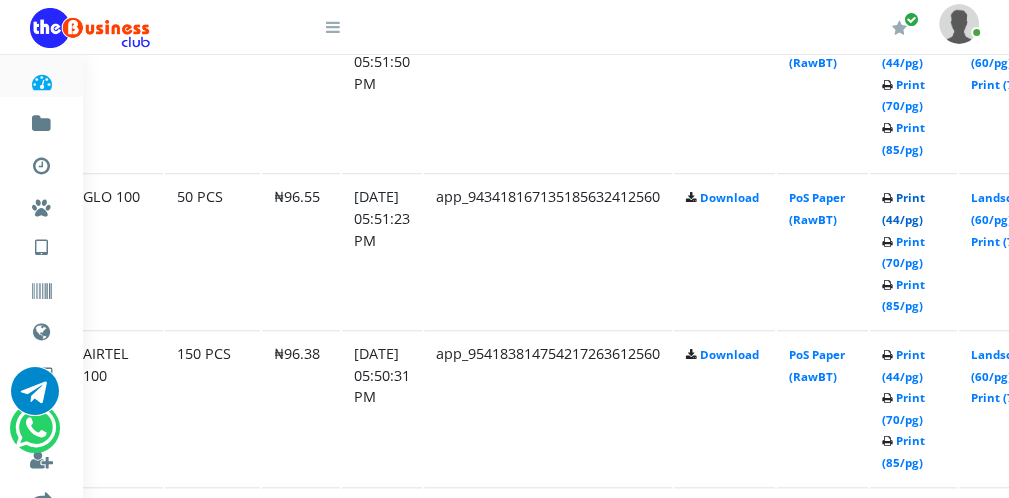click on "Print (44/pg)" at bounding box center (903, 208) 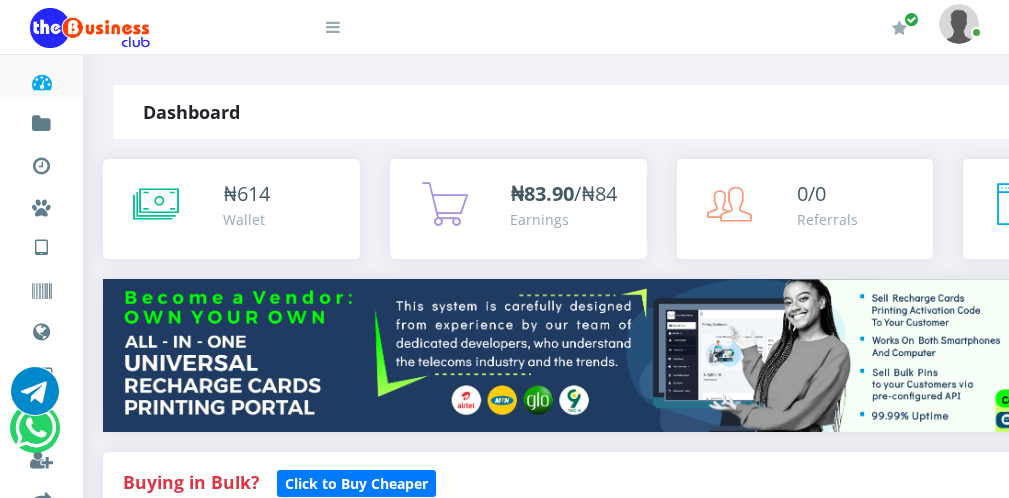 scroll, scrollTop: 556, scrollLeft: 0, axis: vertical 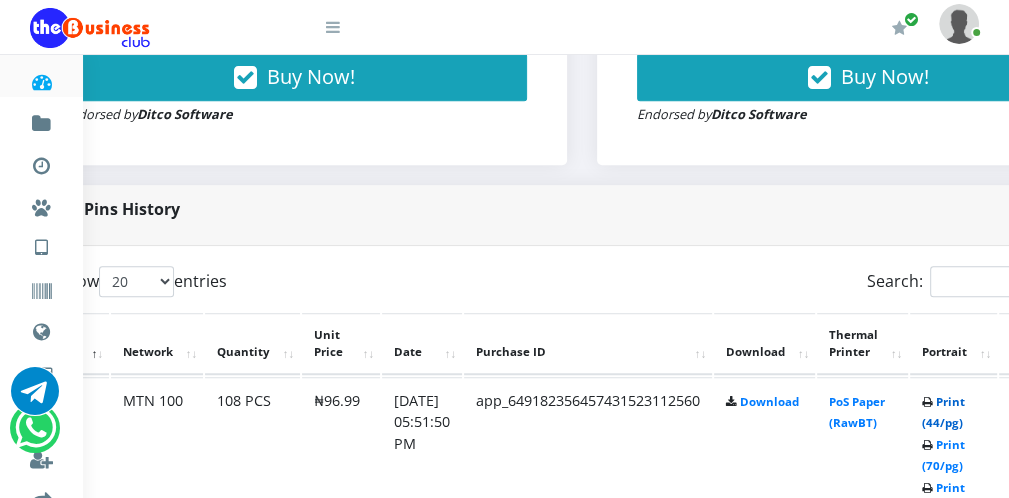 click on "Print (44/pg)" at bounding box center (943, 412) 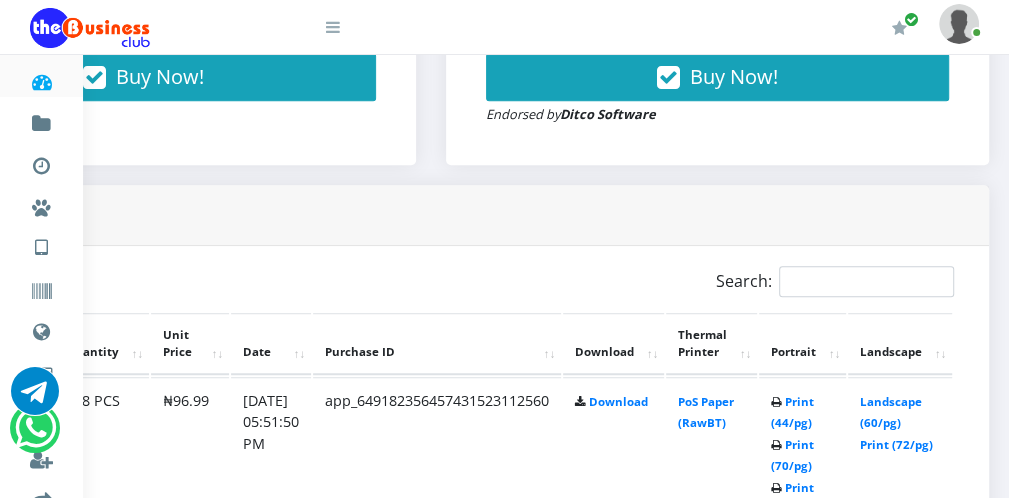 scroll, scrollTop: 0, scrollLeft: 0, axis: both 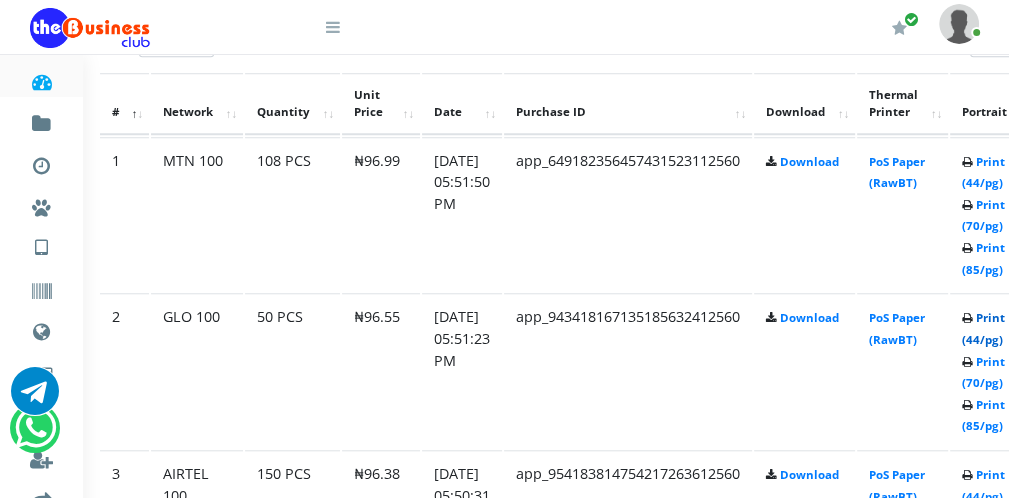 click on "Print (44/pg)" at bounding box center [983, 328] 